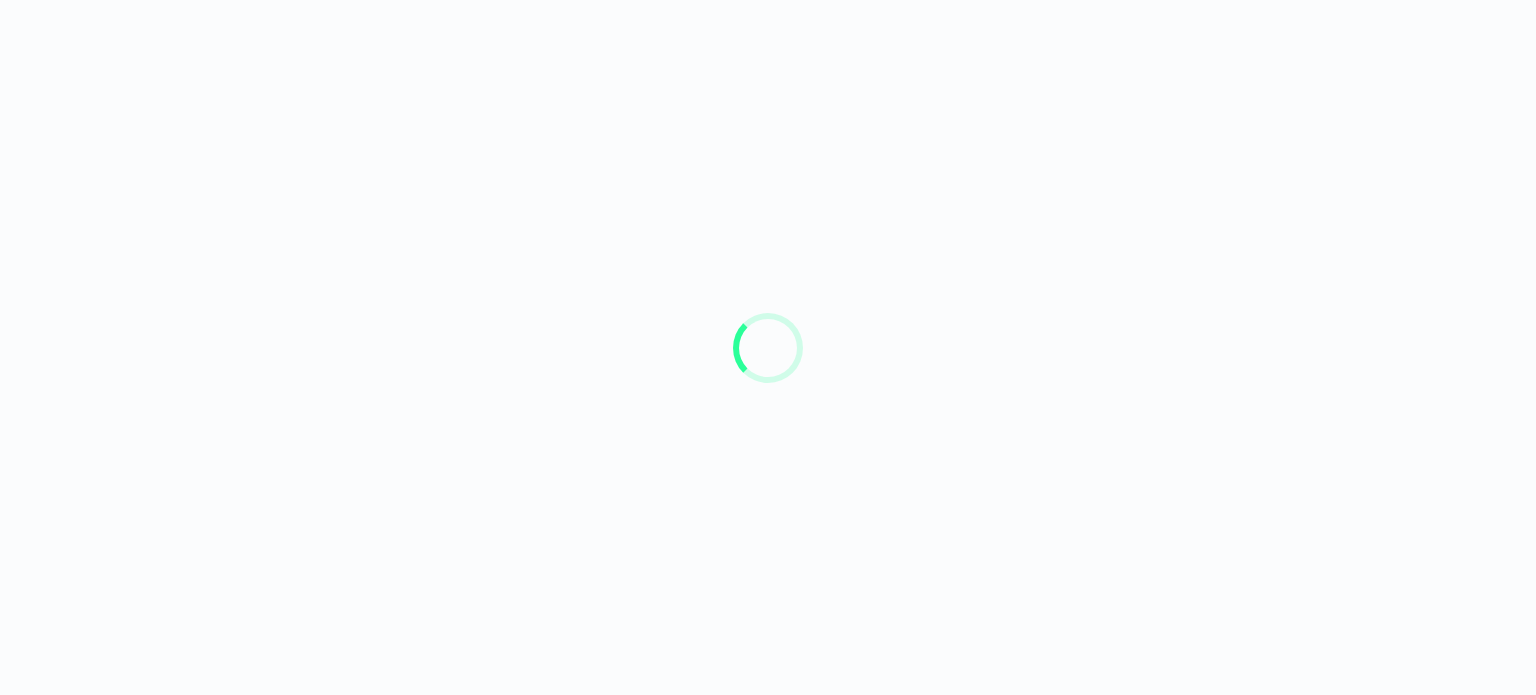 scroll, scrollTop: 0, scrollLeft: 0, axis: both 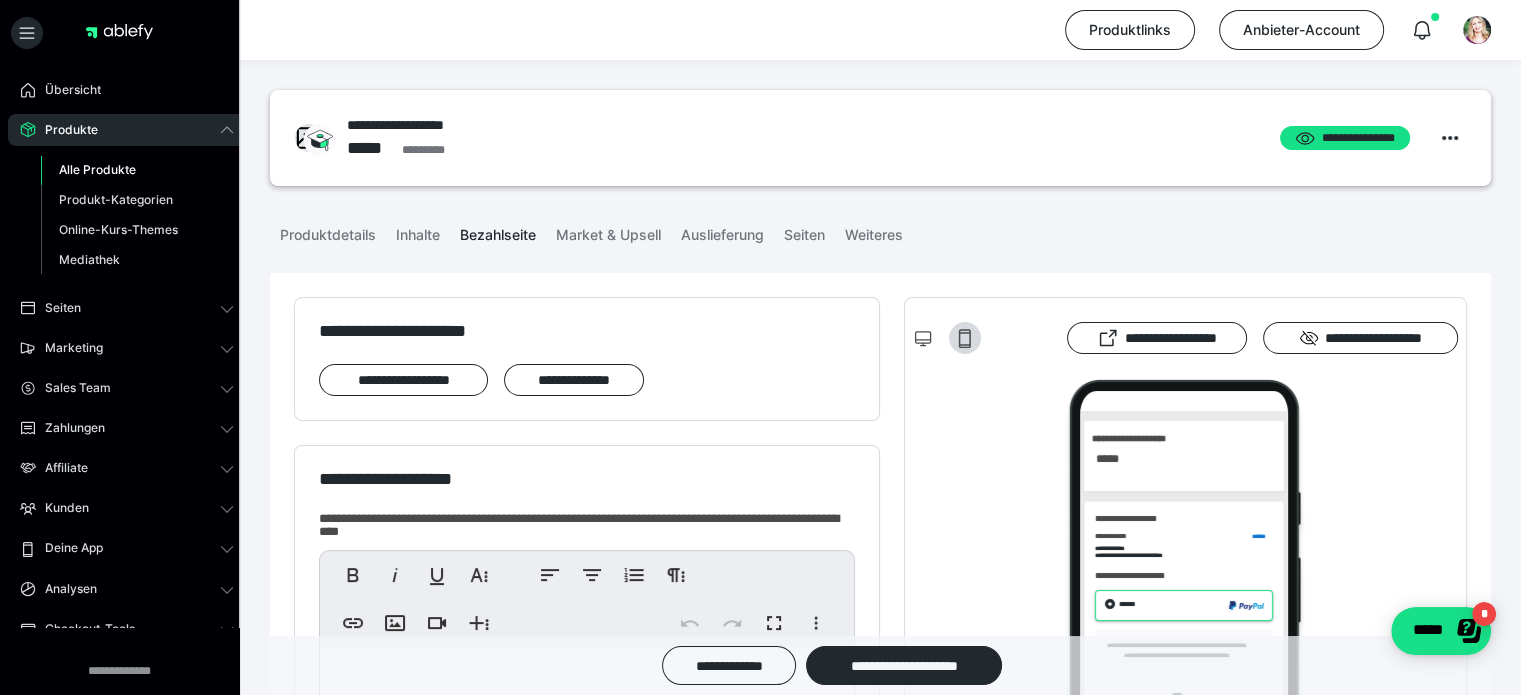 click on "Alle Produkte" at bounding box center (97, 169) 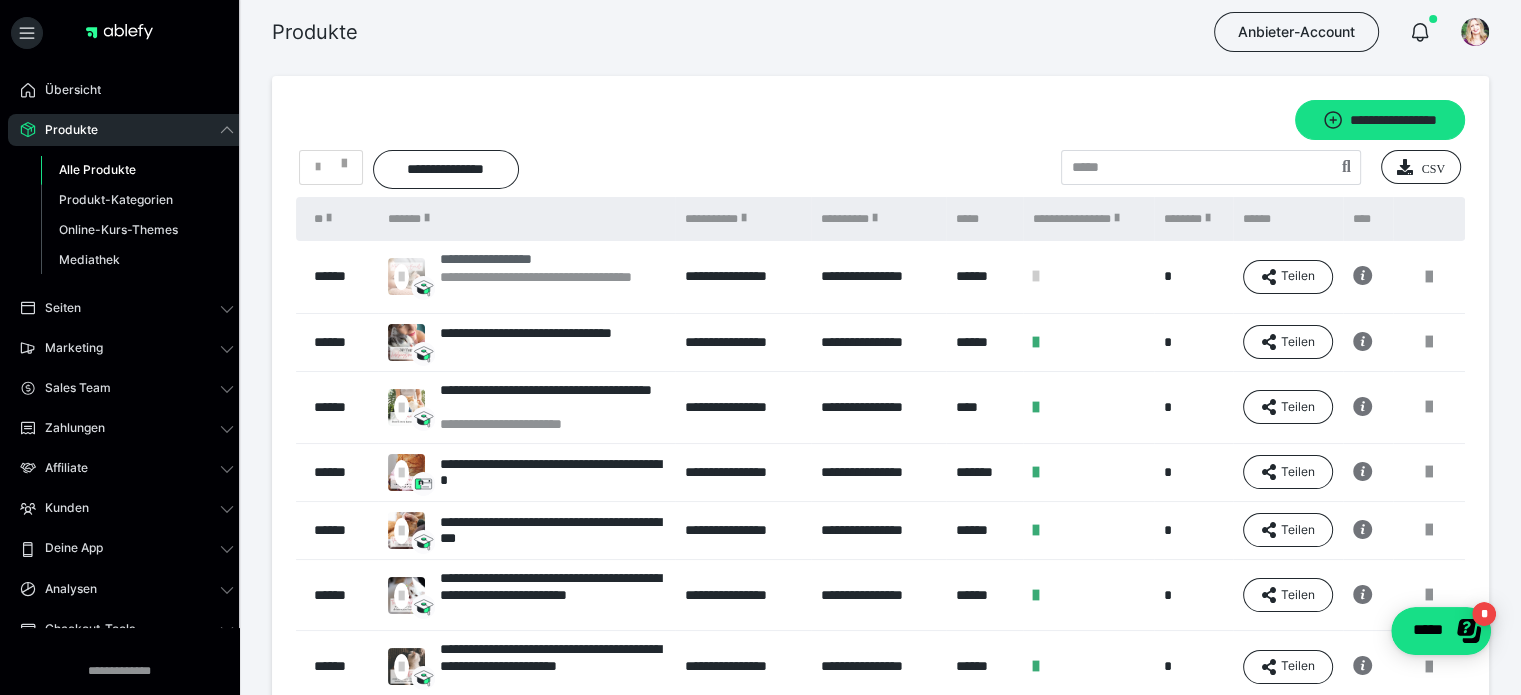 click on "**********" at bounding box center (552, 286) 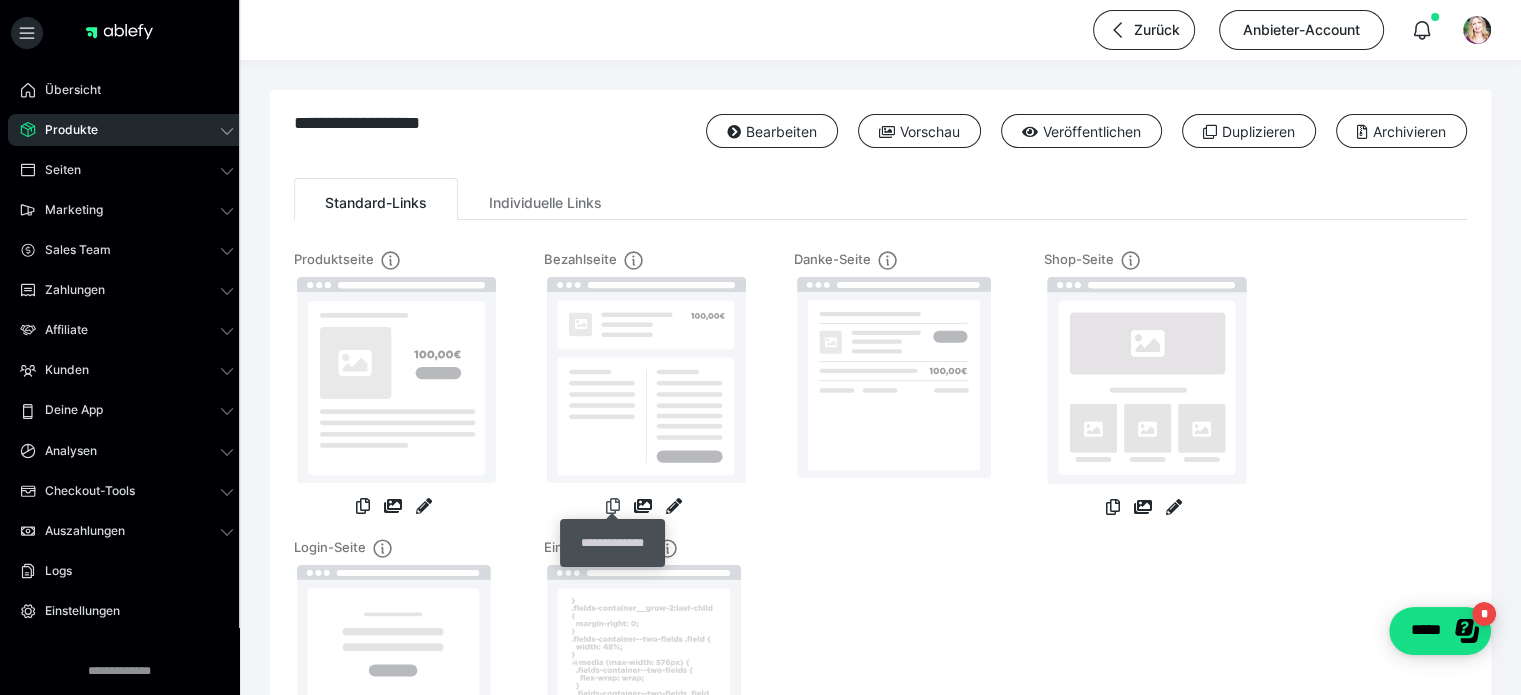 click at bounding box center (613, 506) 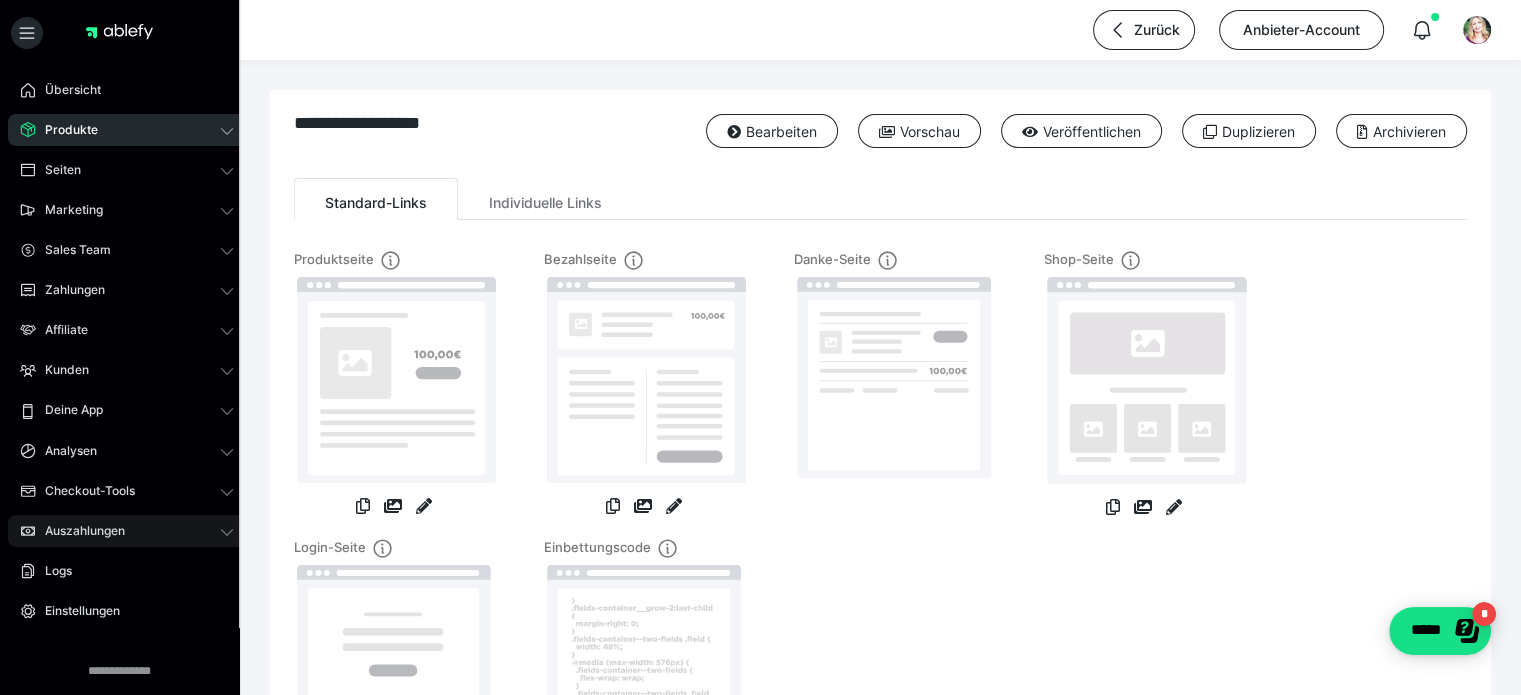 click on "Auszahlungen" at bounding box center (78, 531) 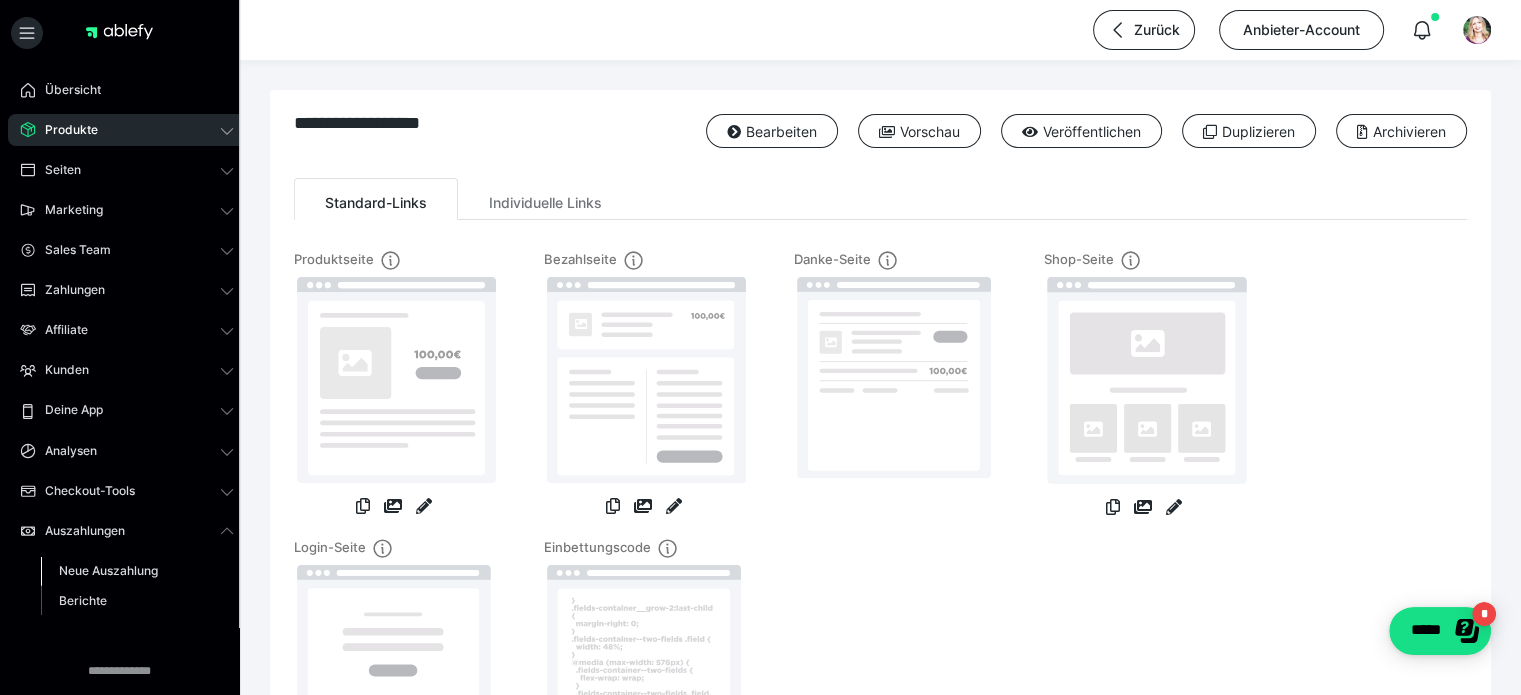 click on "Neue Auszahlung" at bounding box center [108, 570] 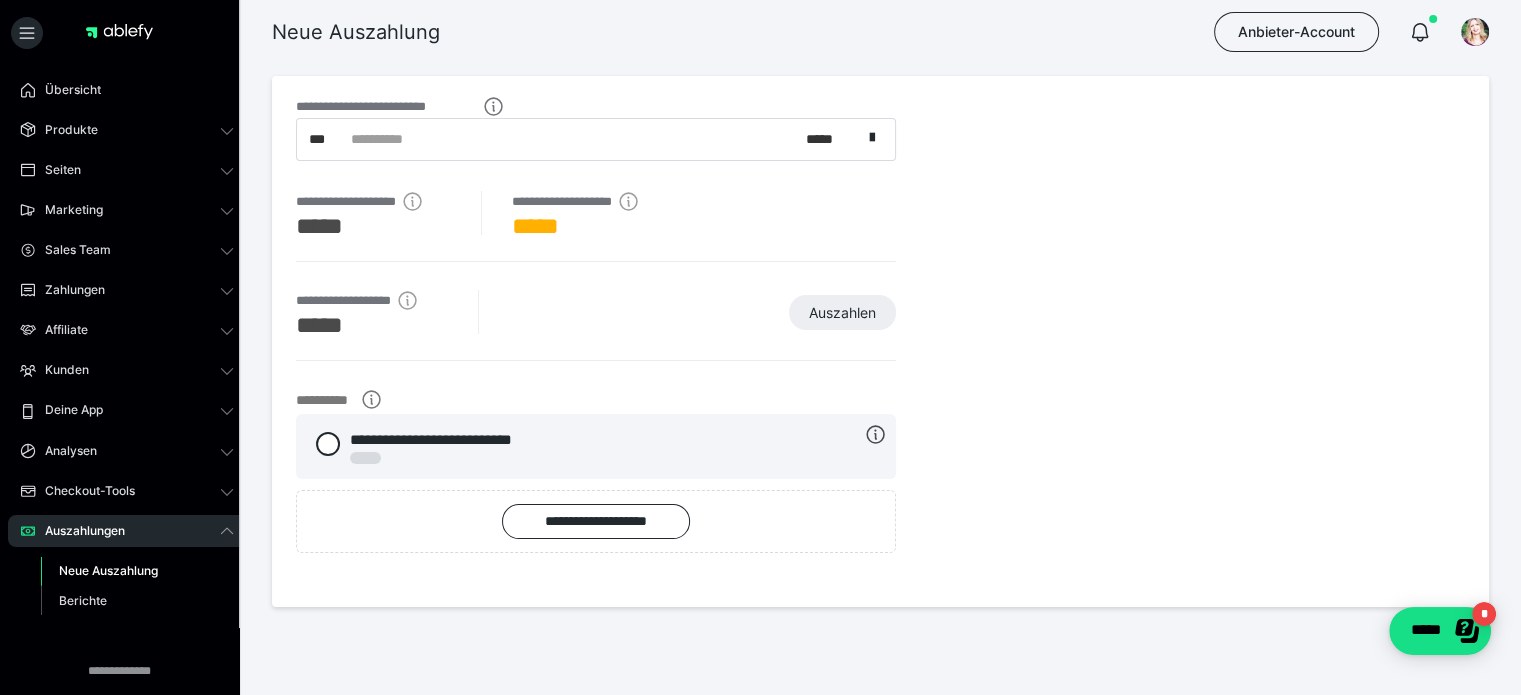 click at bounding box center [119, 32] 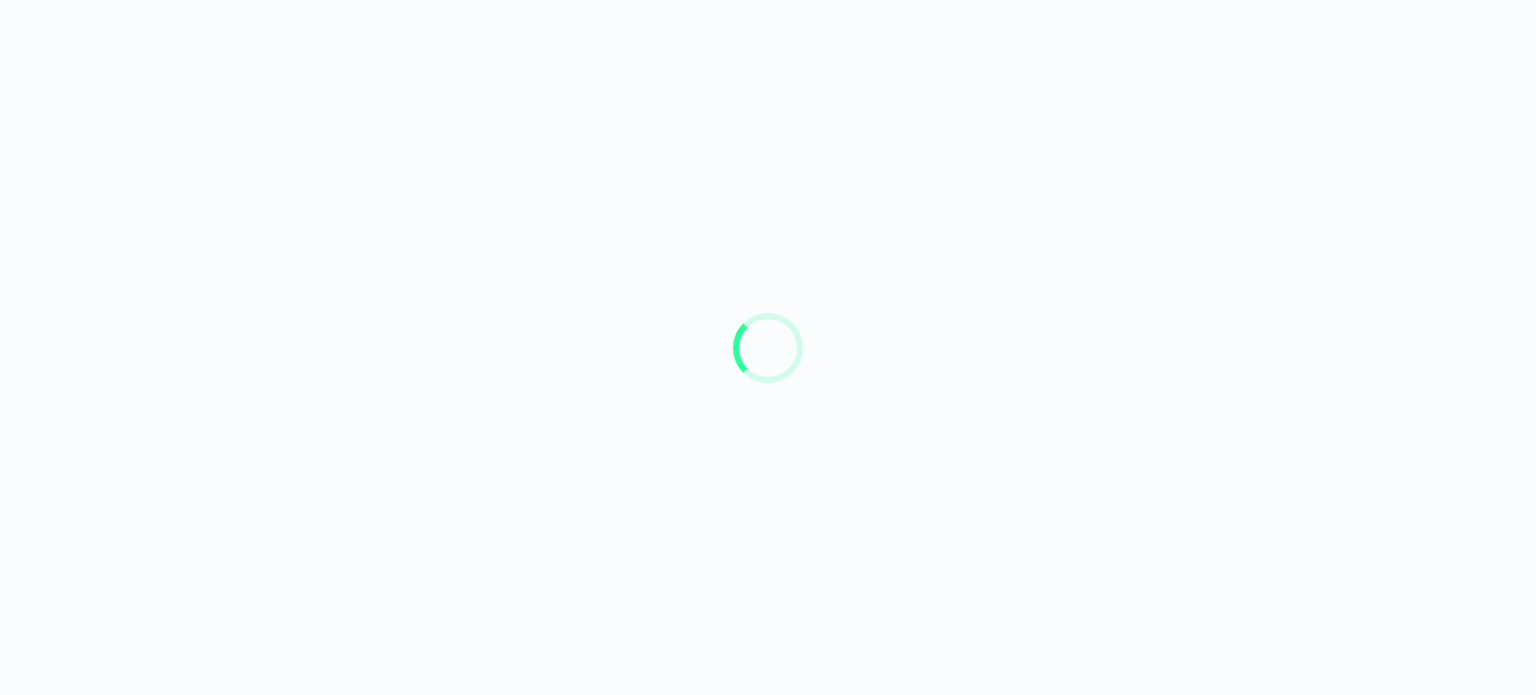 scroll, scrollTop: 0, scrollLeft: 0, axis: both 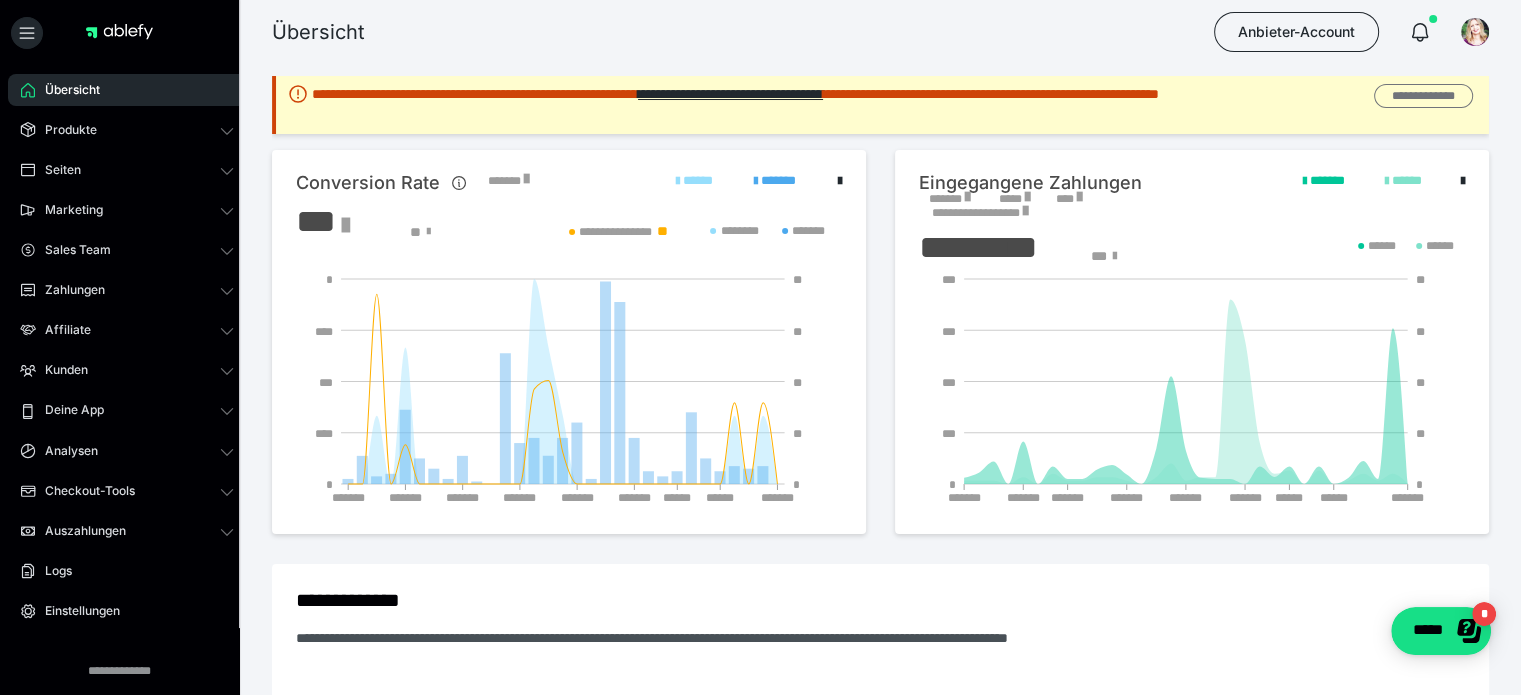 click on "**********" at bounding box center (1423, 96) 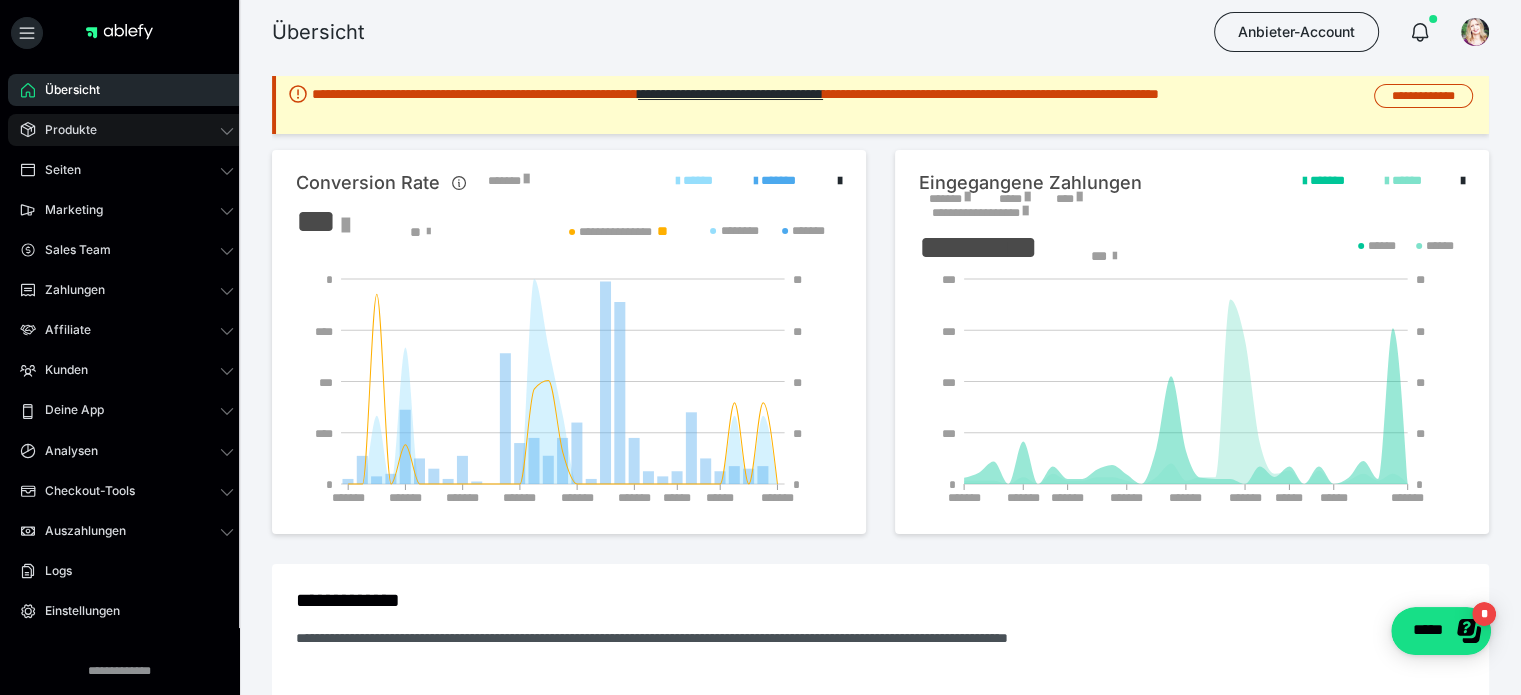 click on "Produkte" at bounding box center (64, 130) 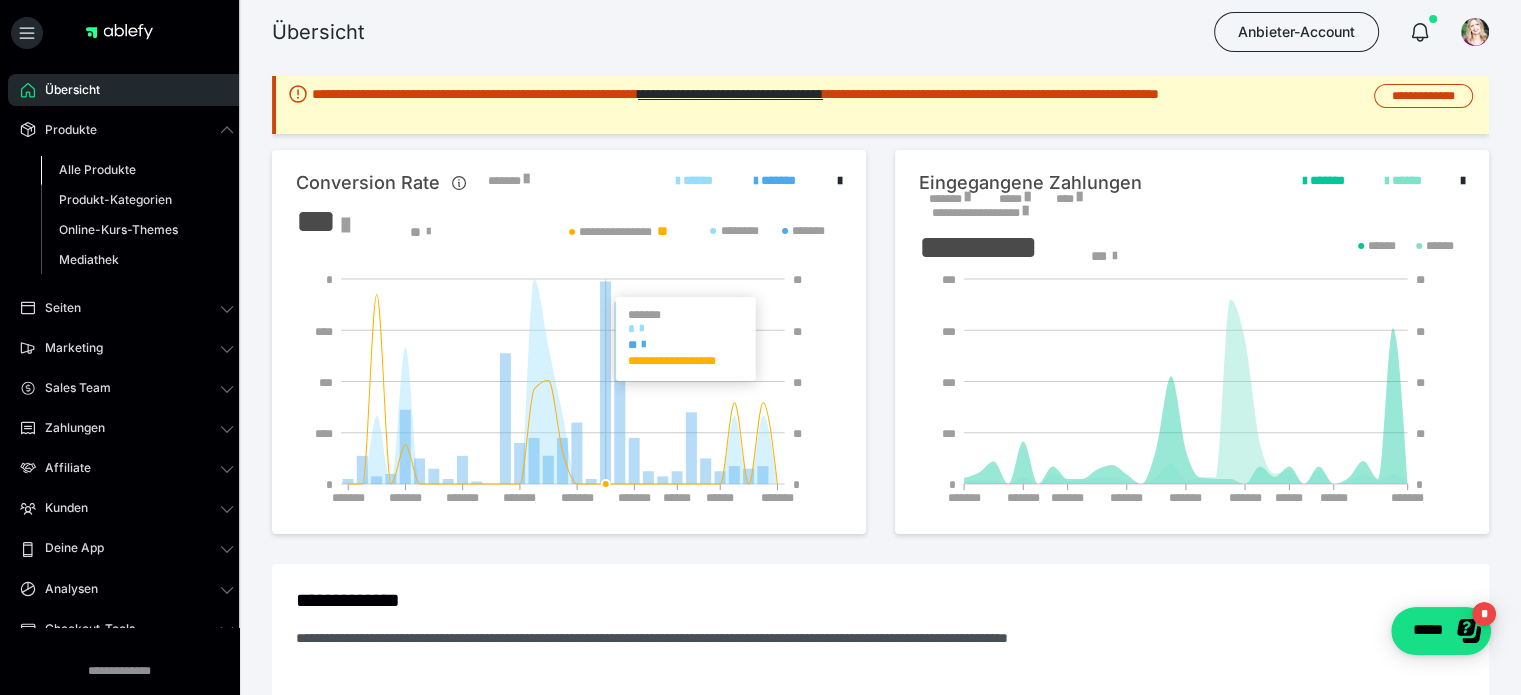 click on "Alle Produkte" at bounding box center (97, 169) 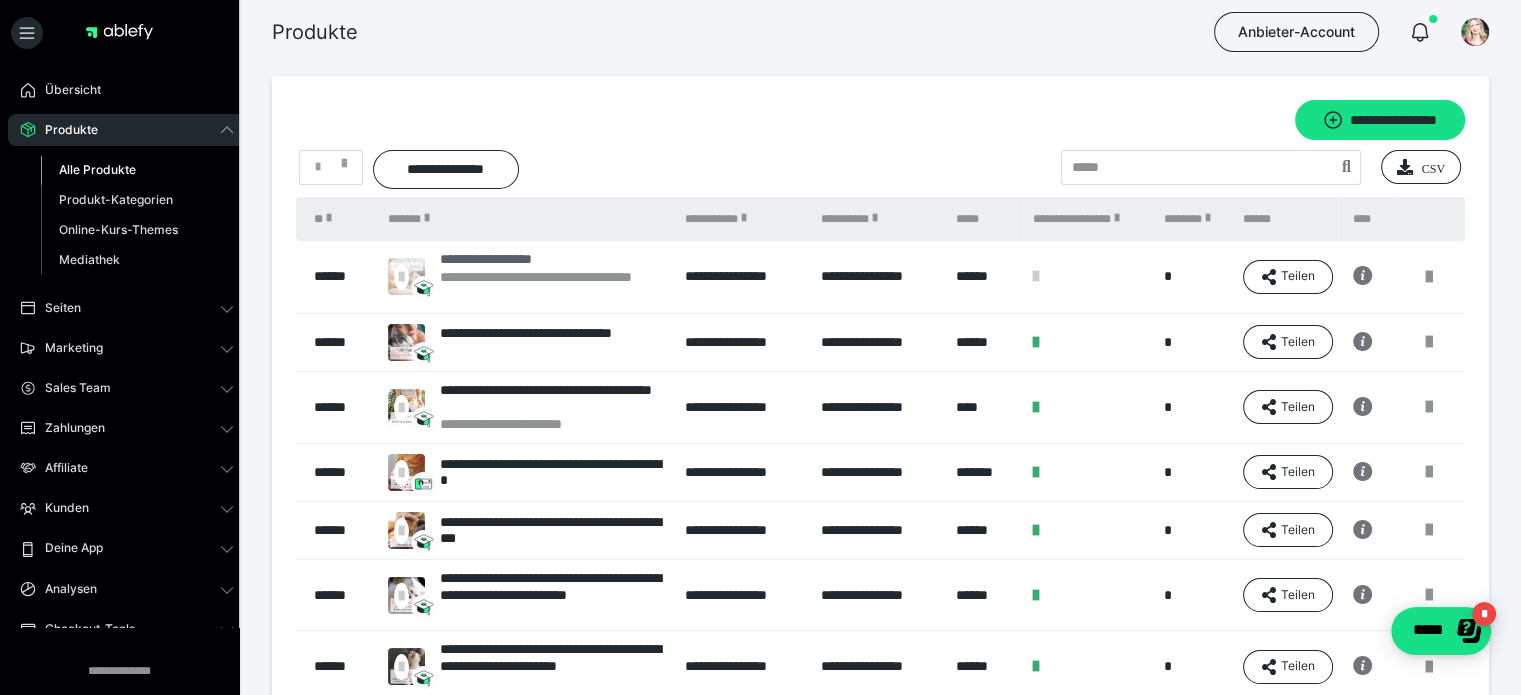 click on "**********" at bounding box center [552, 286] 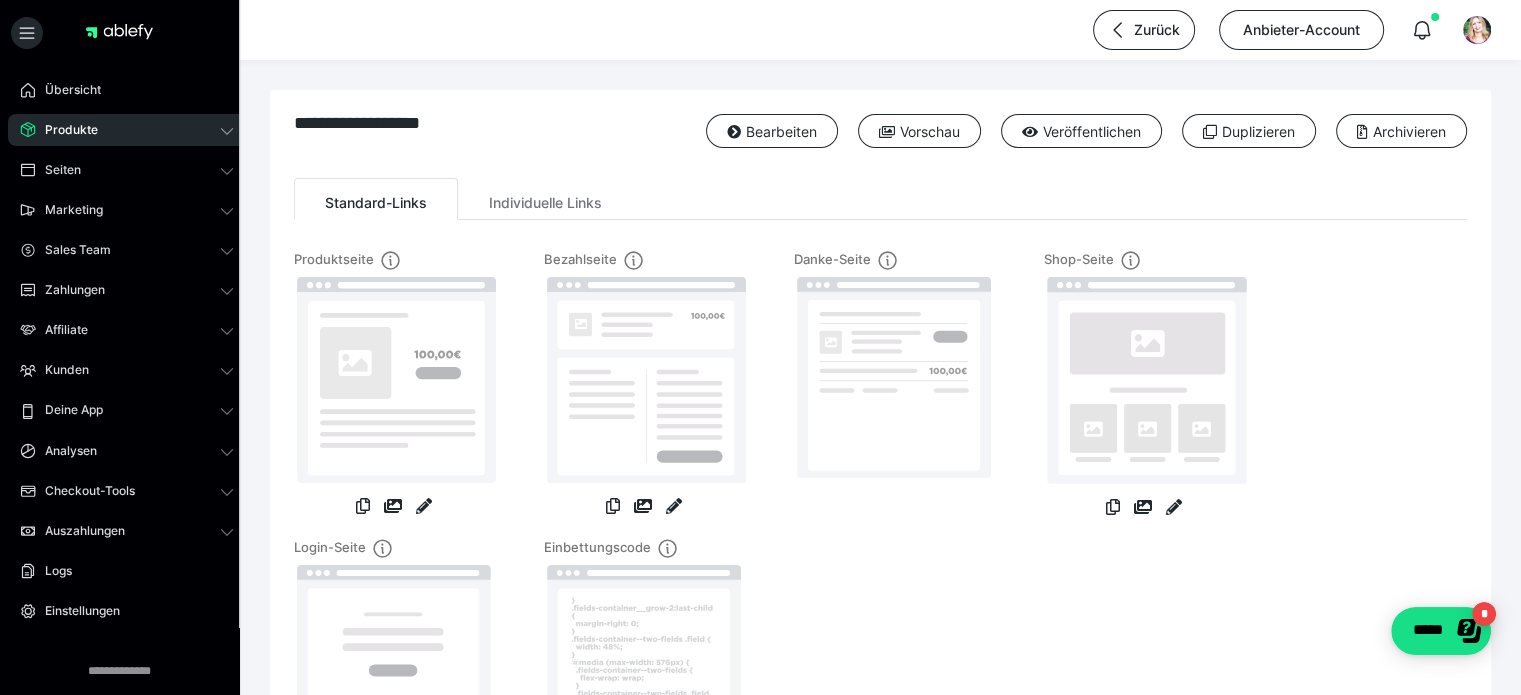 click on "Veröffentlichen" at bounding box center [1081, 131] 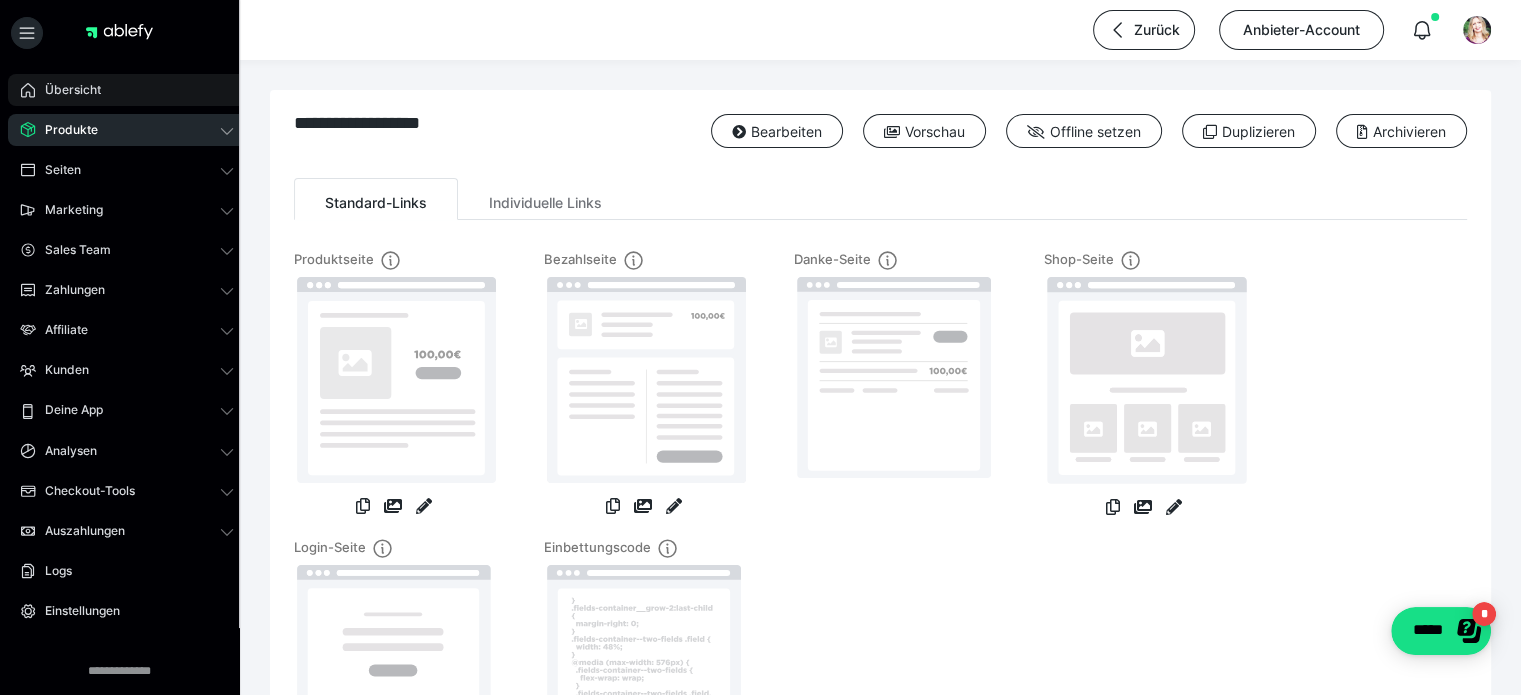 click on "Übersicht" at bounding box center [66, 90] 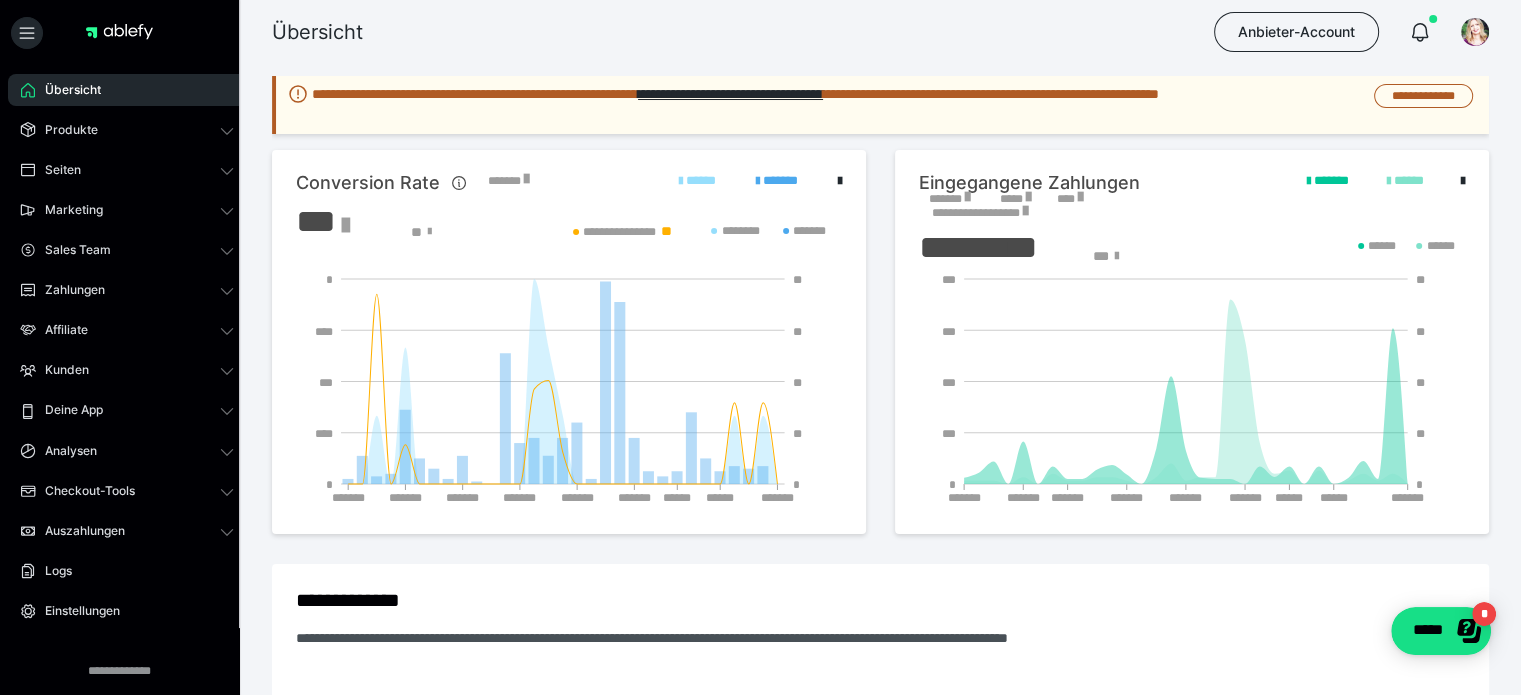 click at bounding box center [119, 32] 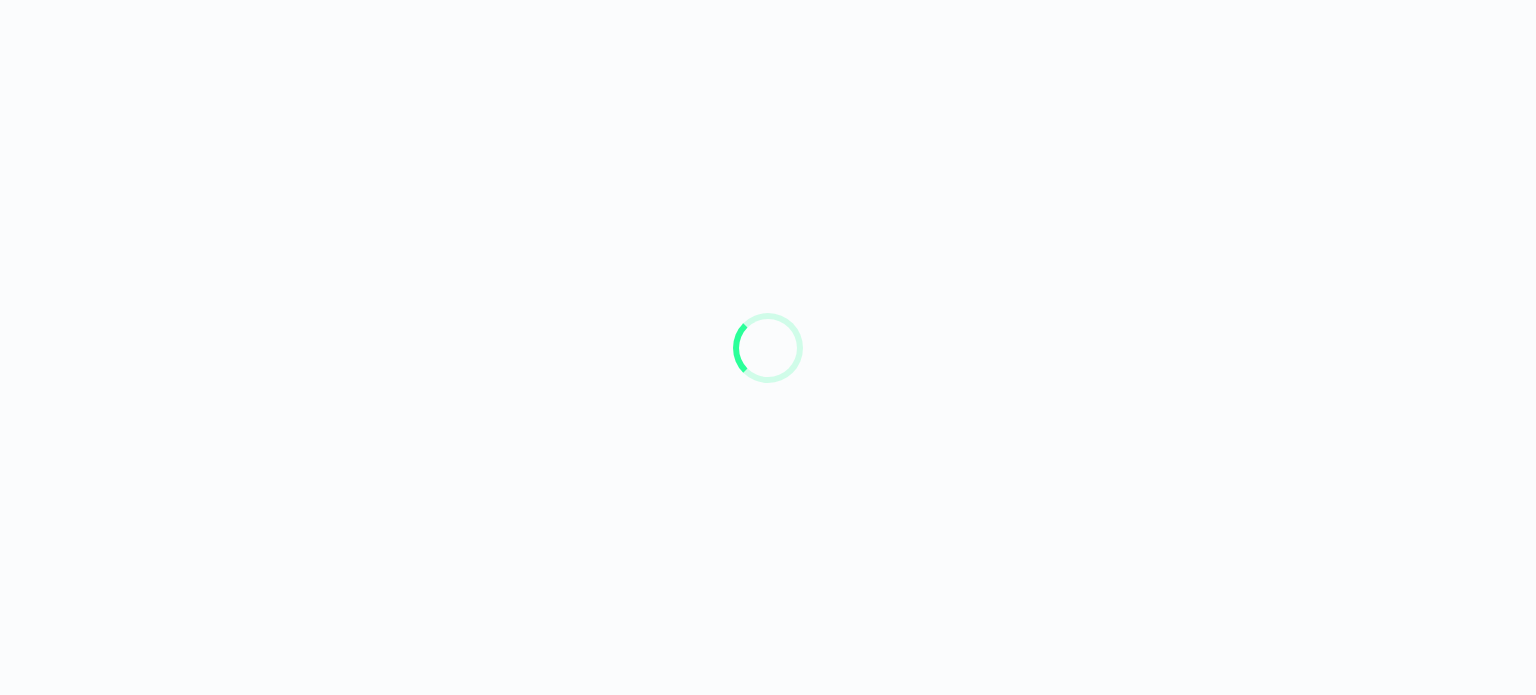 scroll, scrollTop: 0, scrollLeft: 0, axis: both 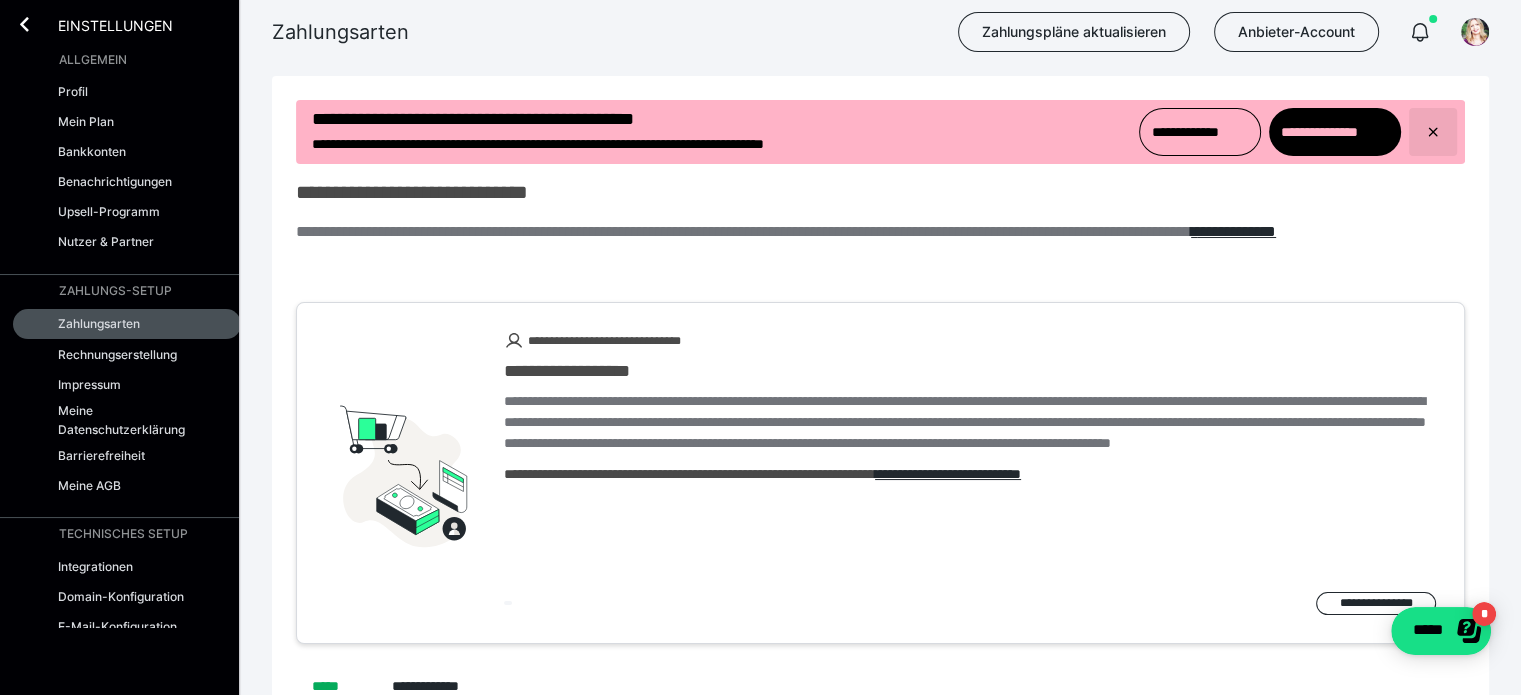 click 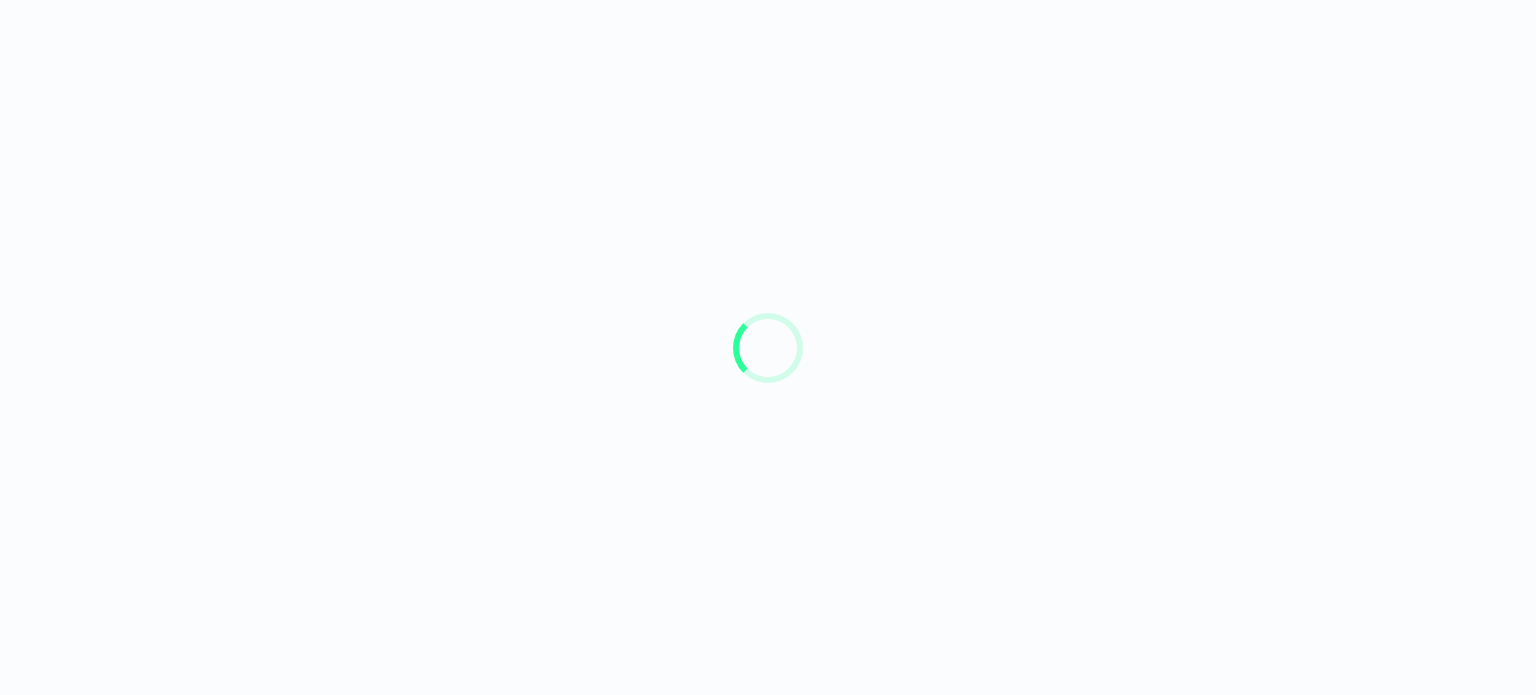 scroll, scrollTop: 0, scrollLeft: 0, axis: both 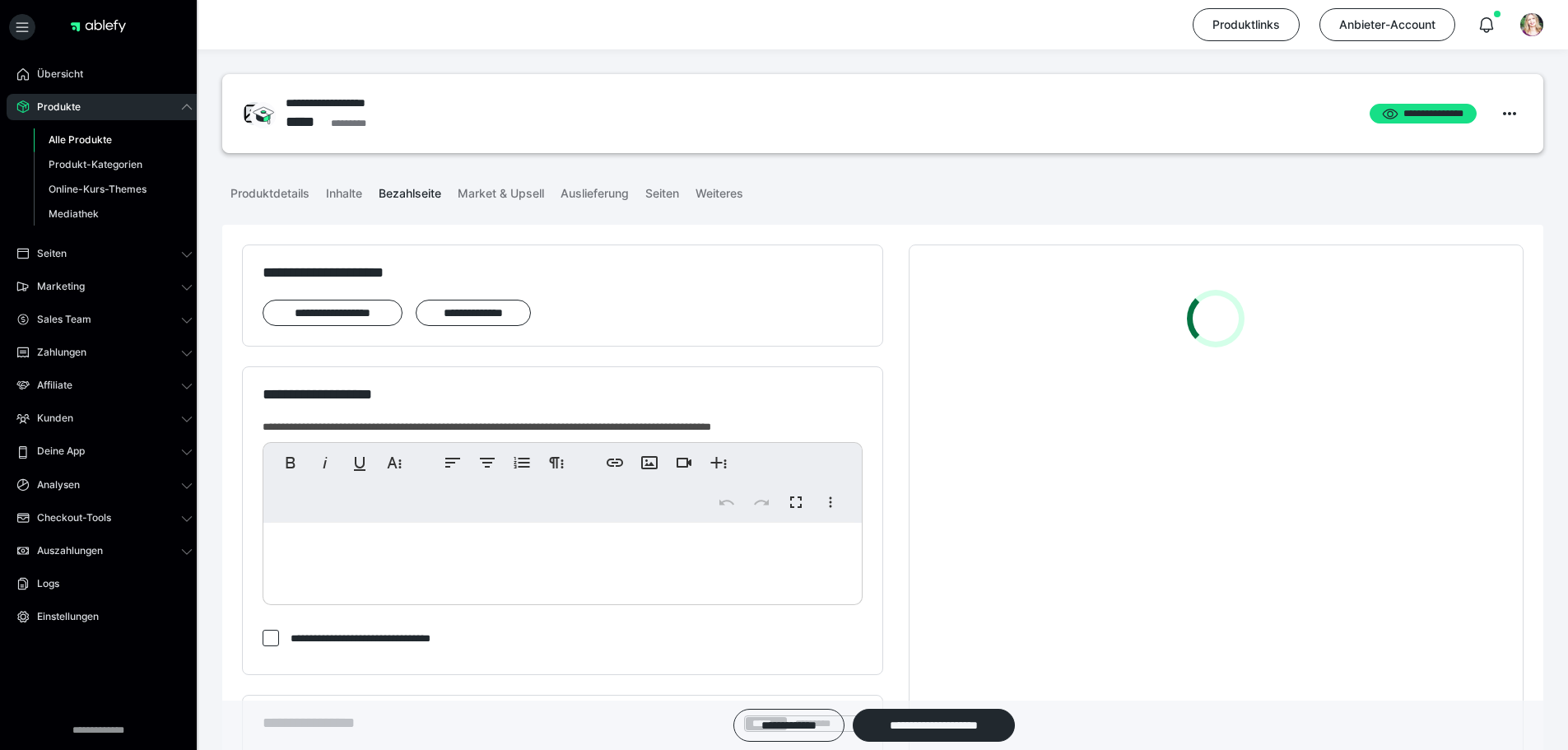click on "Alle Produkte" at bounding box center (80, 139) 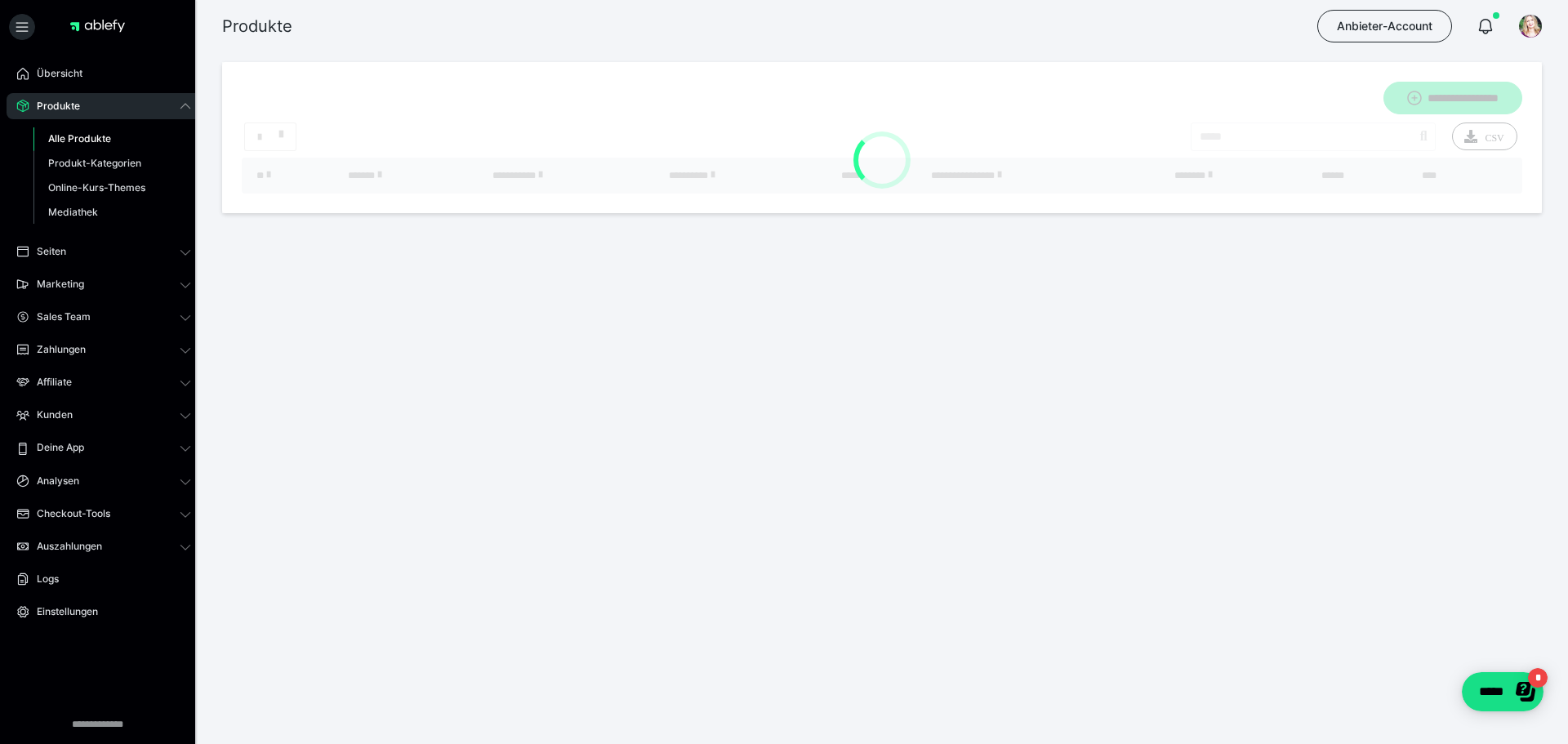 scroll, scrollTop: 0, scrollLeft: 0, axis: both 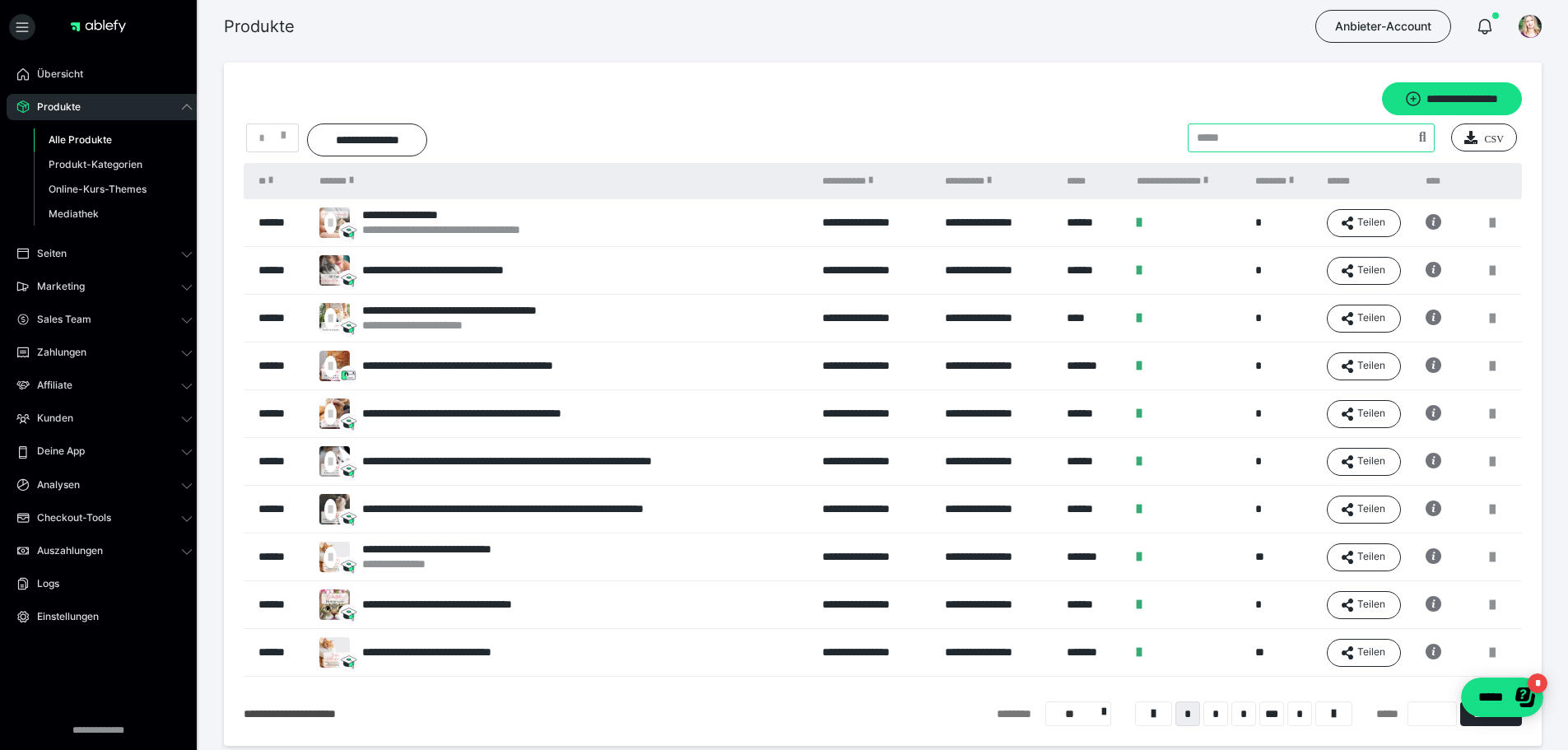 click at bounding box center [1311, 137] 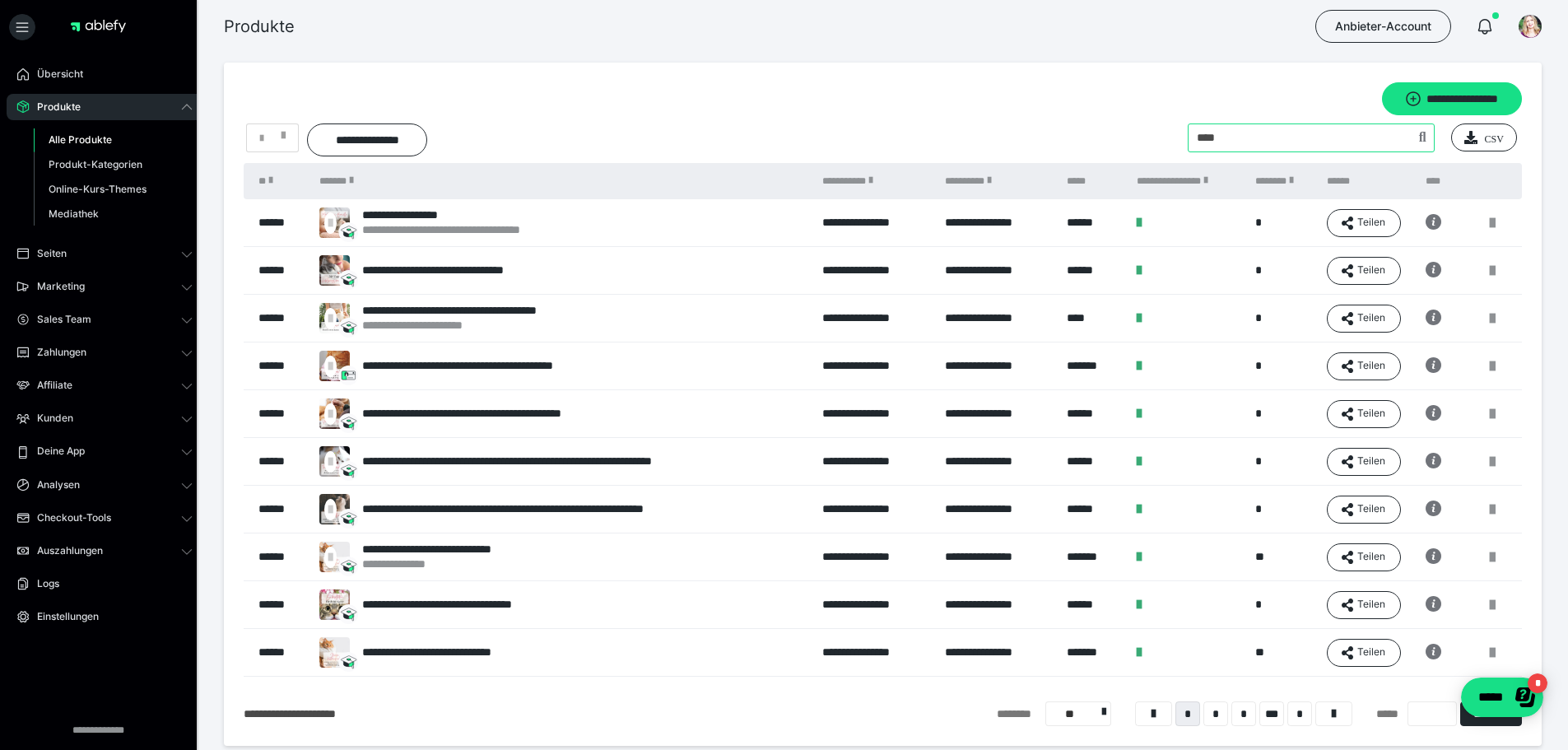 type on "****" 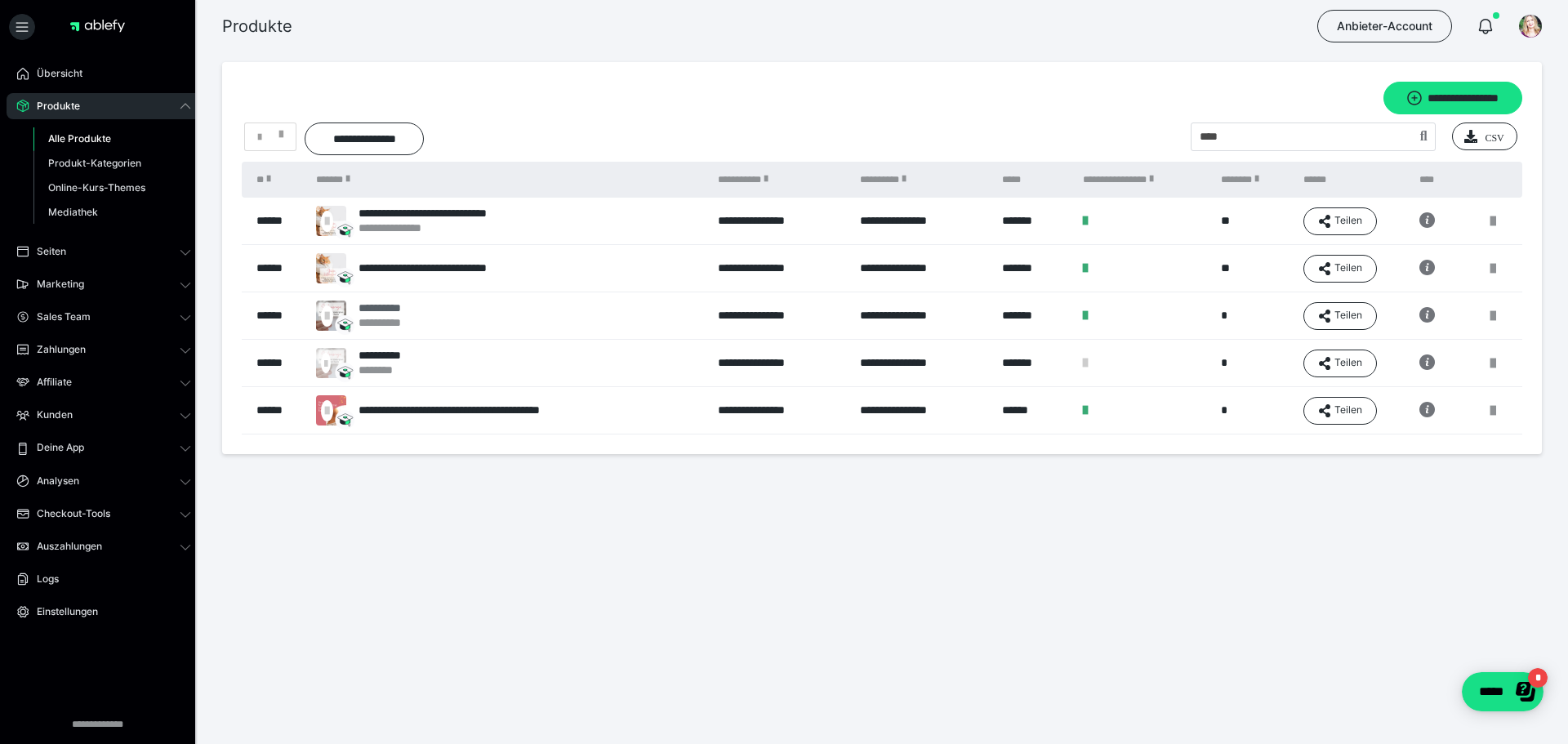 click on "**********" at bounding box center (392, 308) 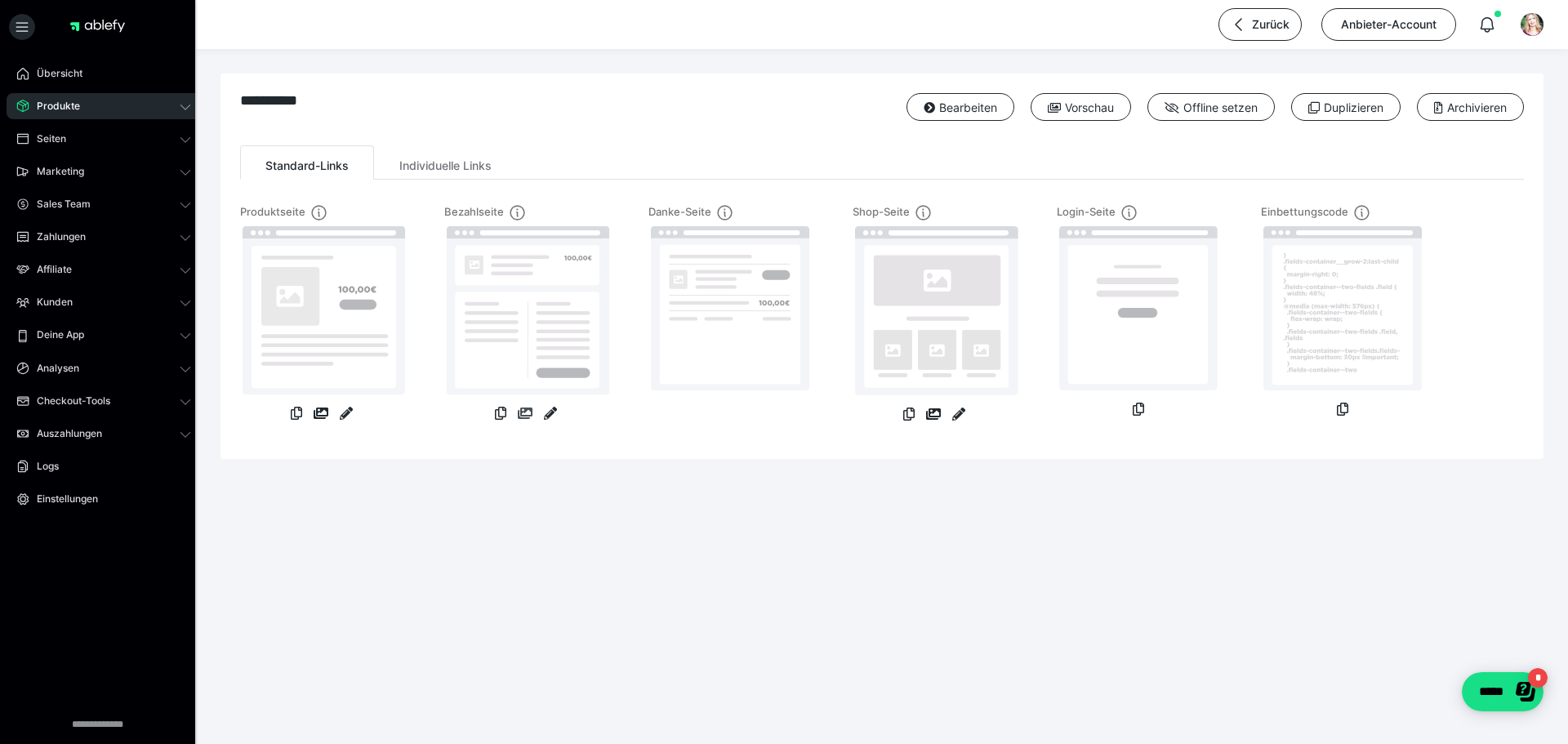click at bounding box center (525, 413) 